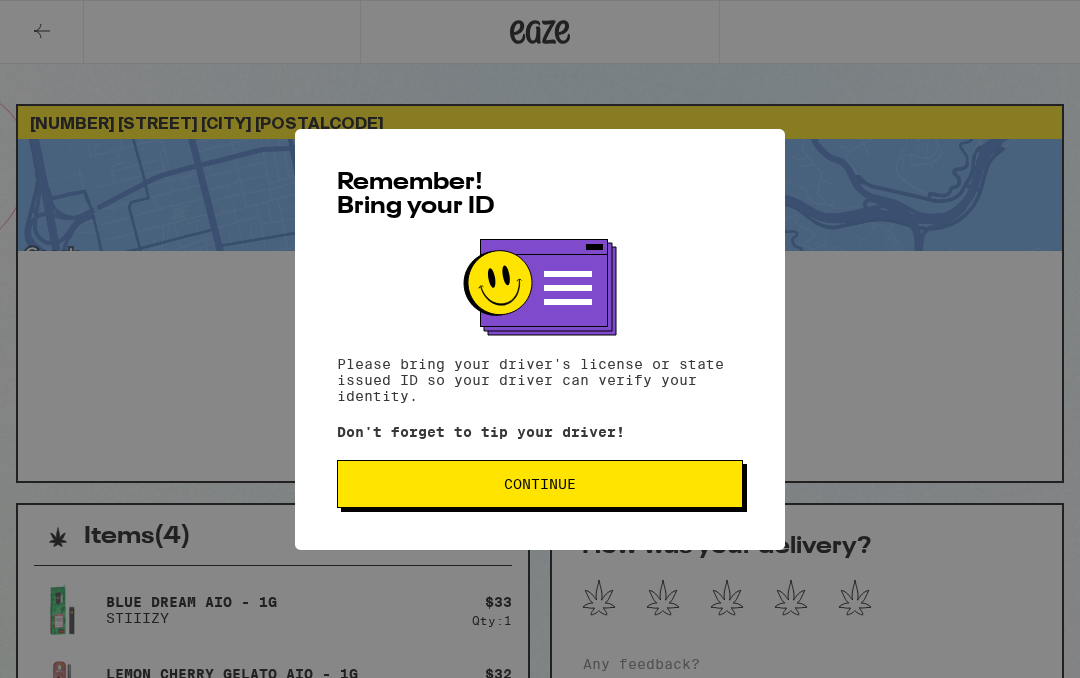 click on "Continue" at bounding box center [540, 484] 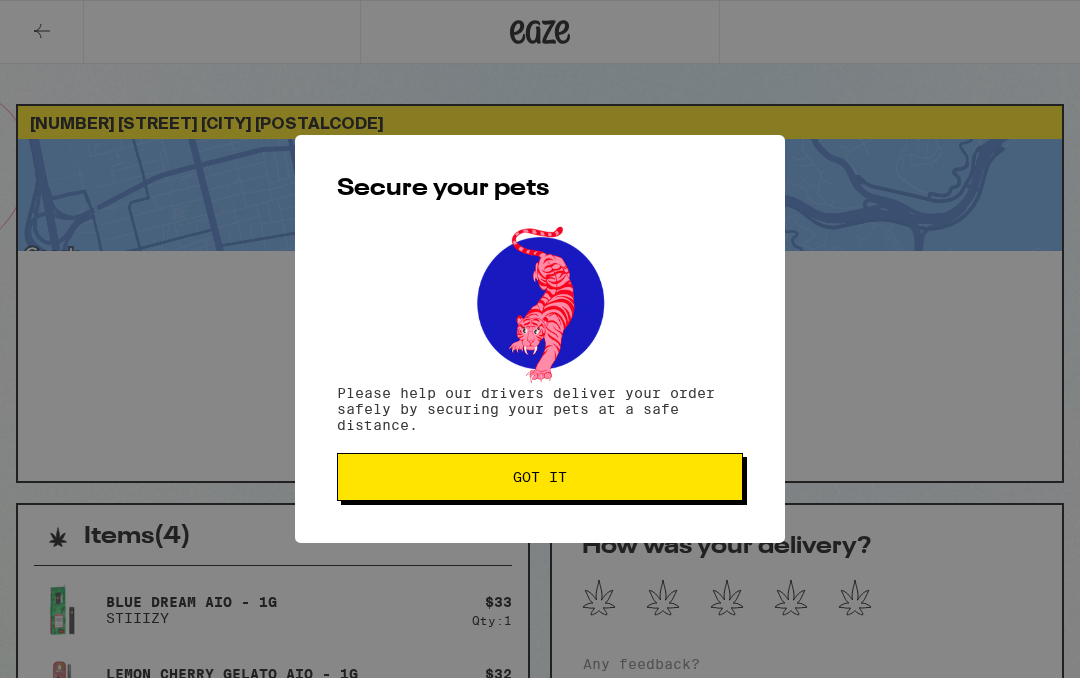 scroll, scrollTop: 0, scrollLeft: 0, axis: both 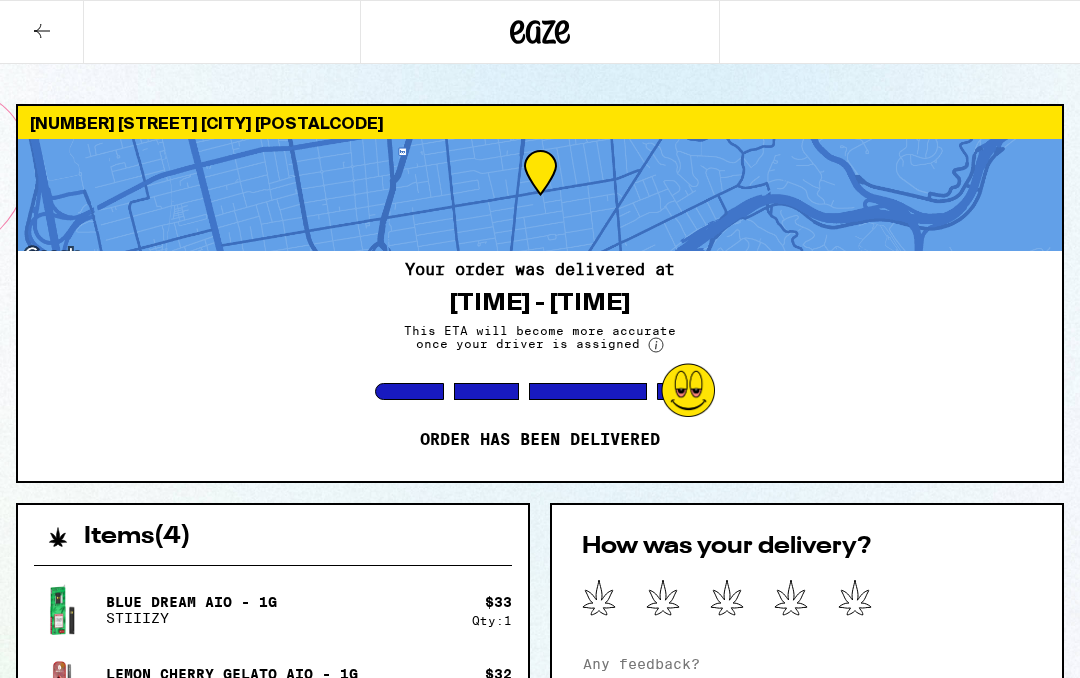 click at bounding box center (42, 32) 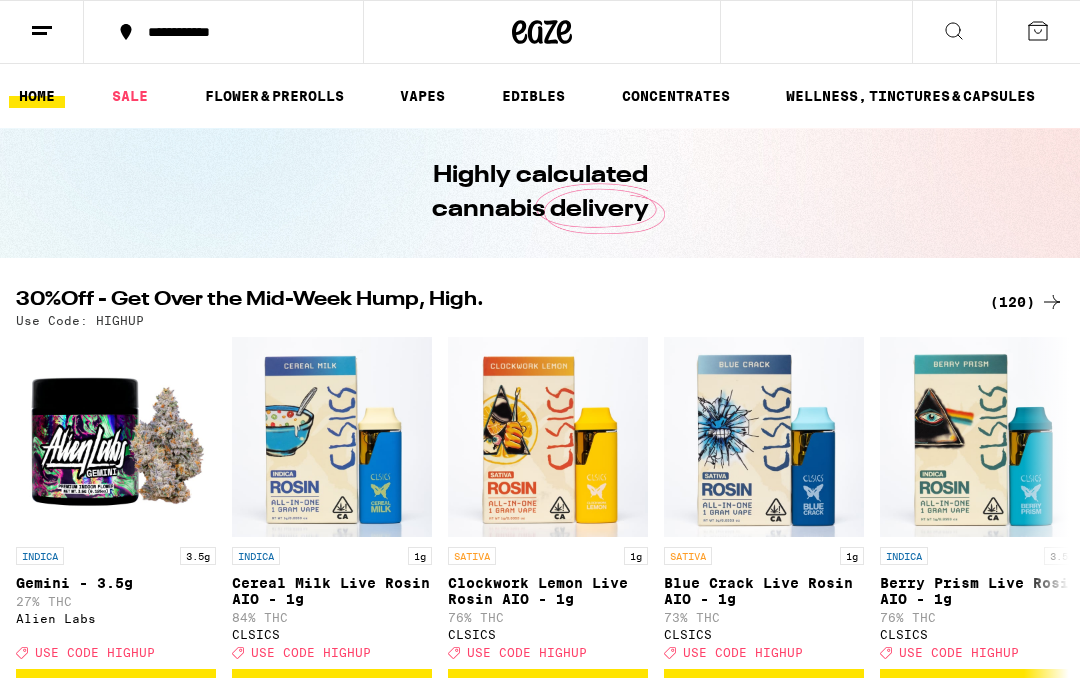scroll, scrollTop: 0, scrollLeft: 0, axis: both 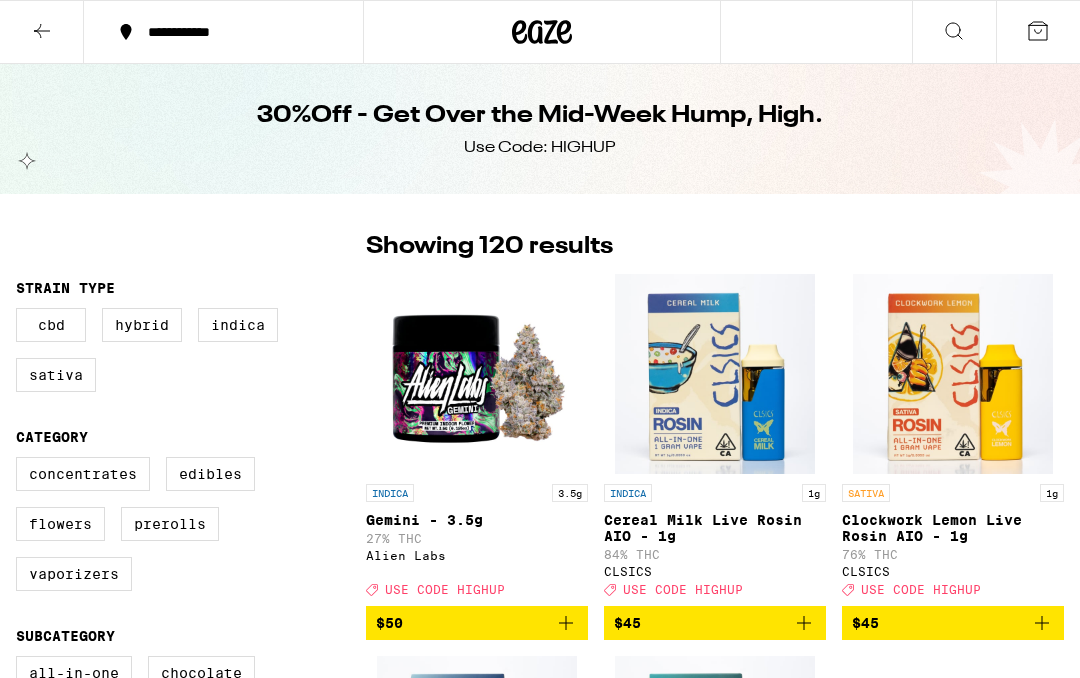 click at bounding box center (953, 374) 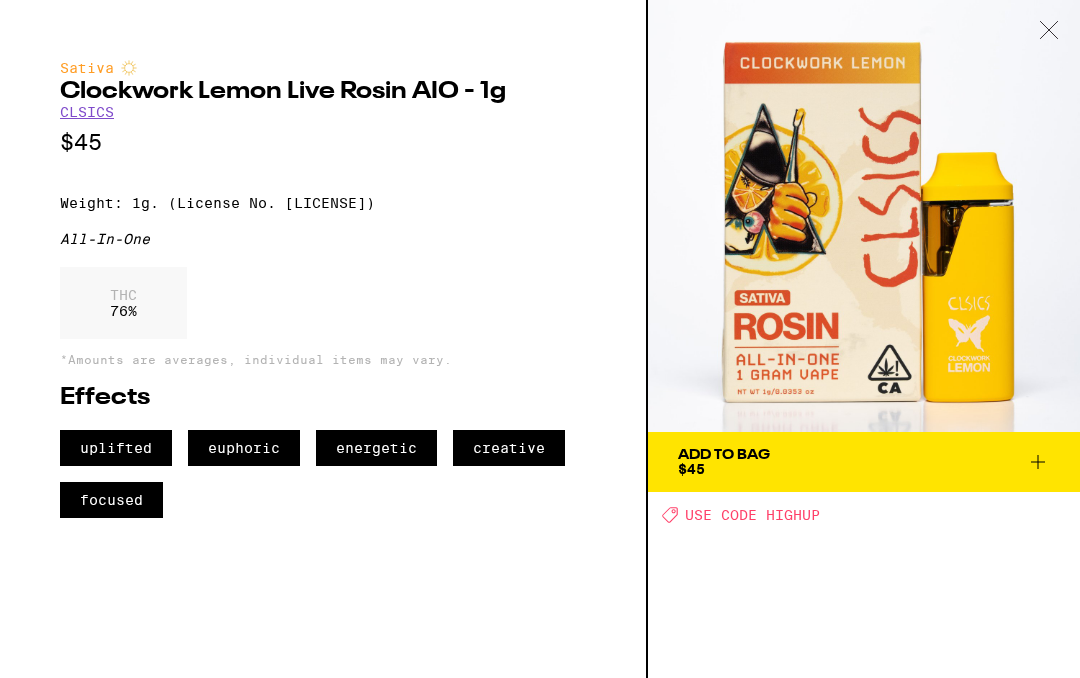 click 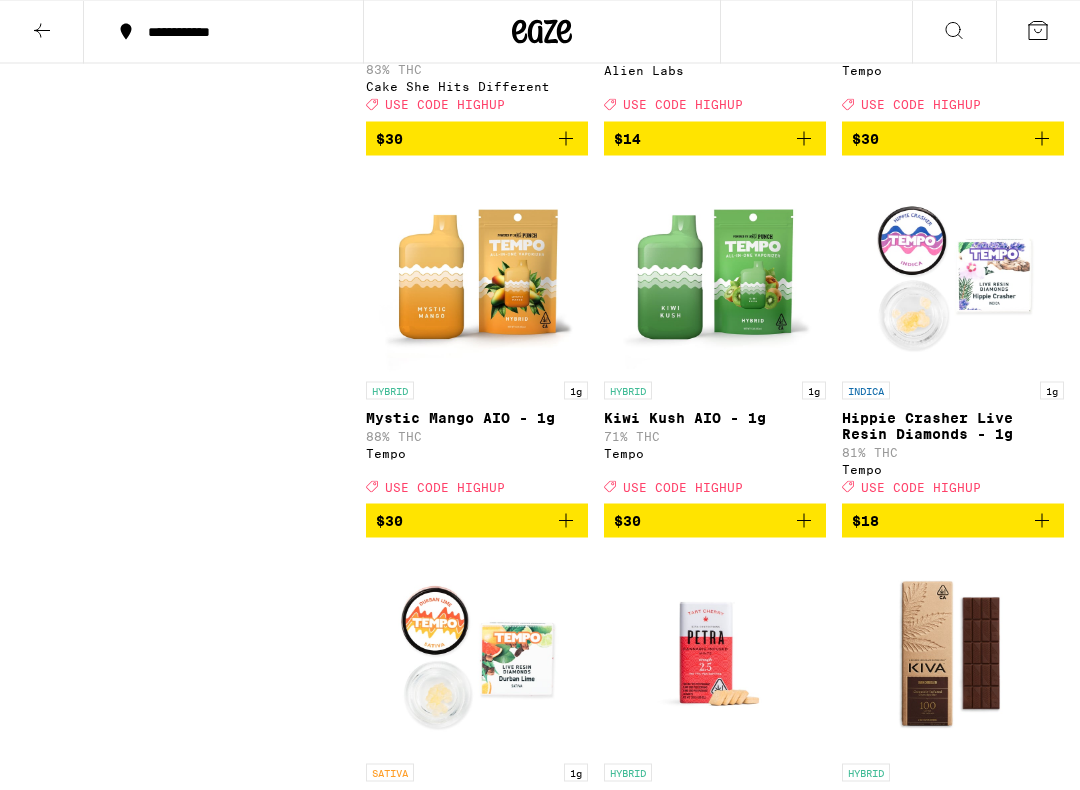 scroll, scrollTop: 3925, scrollLeft: 0, axis: vertical 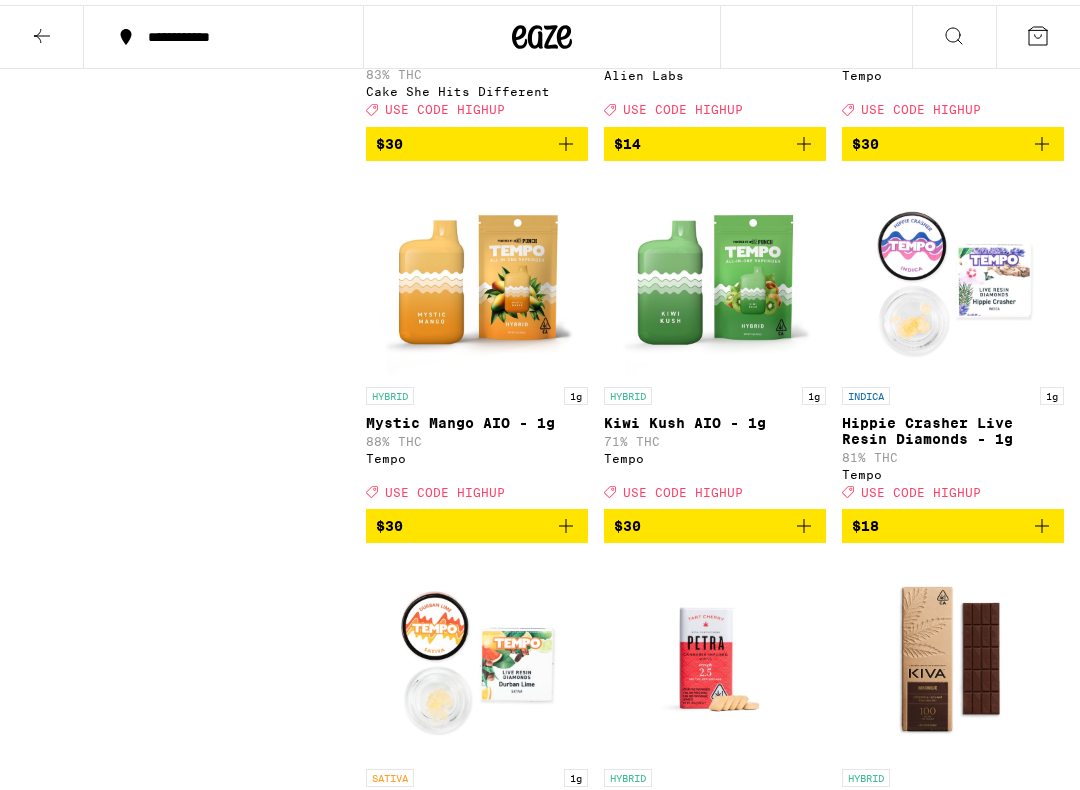 click 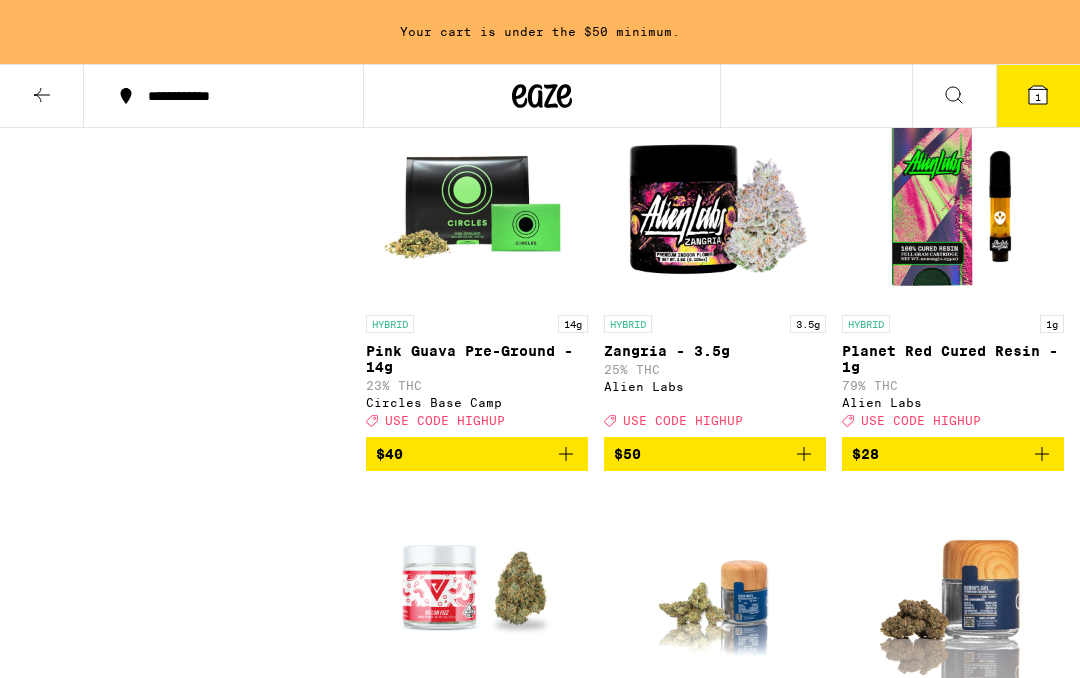 scroll, scrollTop: 14264, scrollLeft: 0, axis: vertical 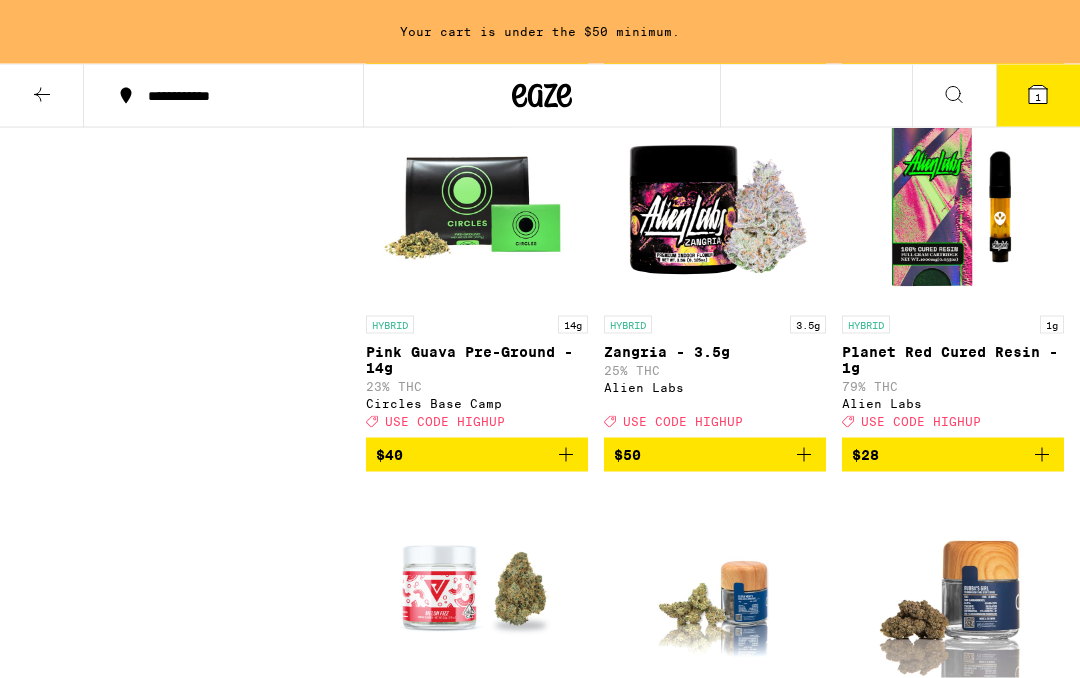click on "$30" at bounding box center (953, 73) 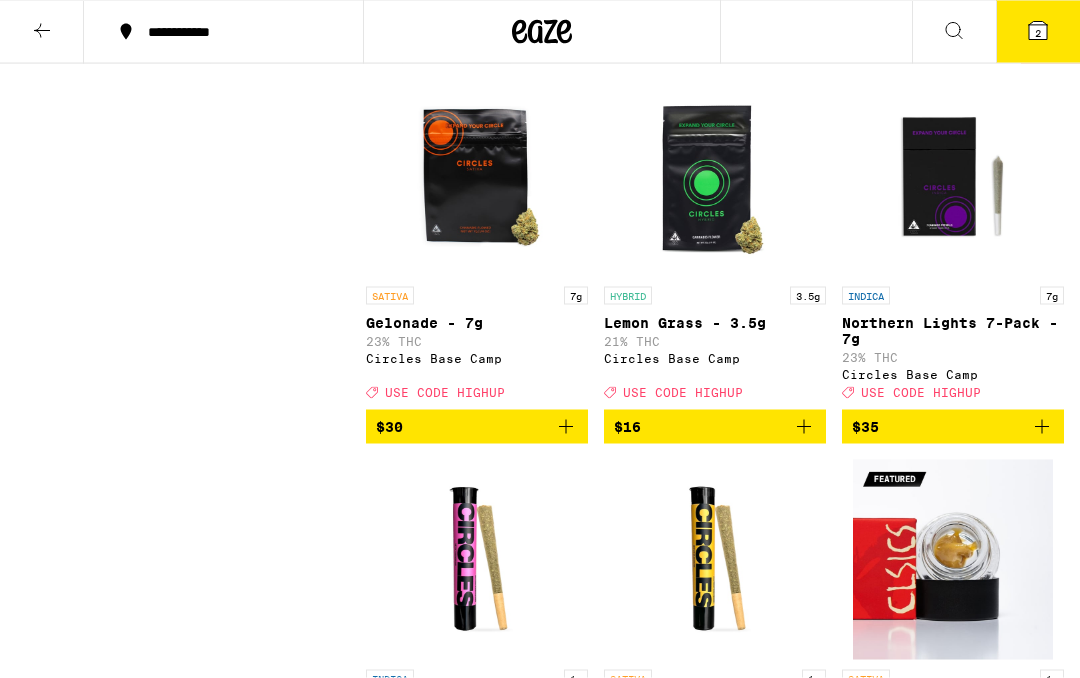scroll, scrollTop: 11888, scrollLeft: 0, axis: vertical 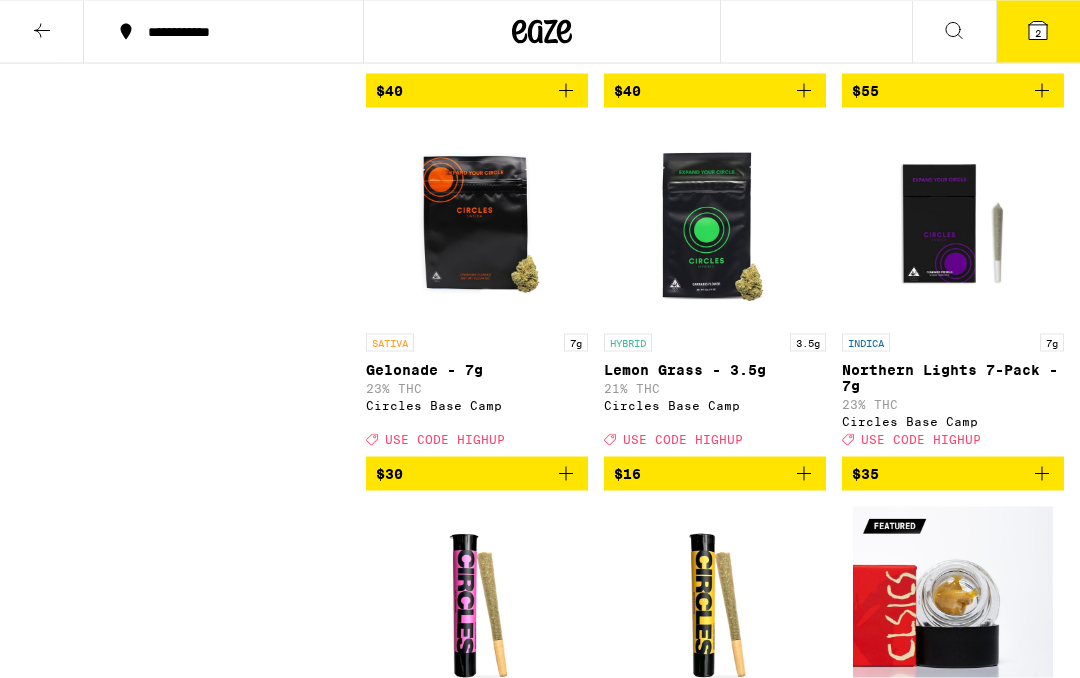 click at bounding box center (42, 32) 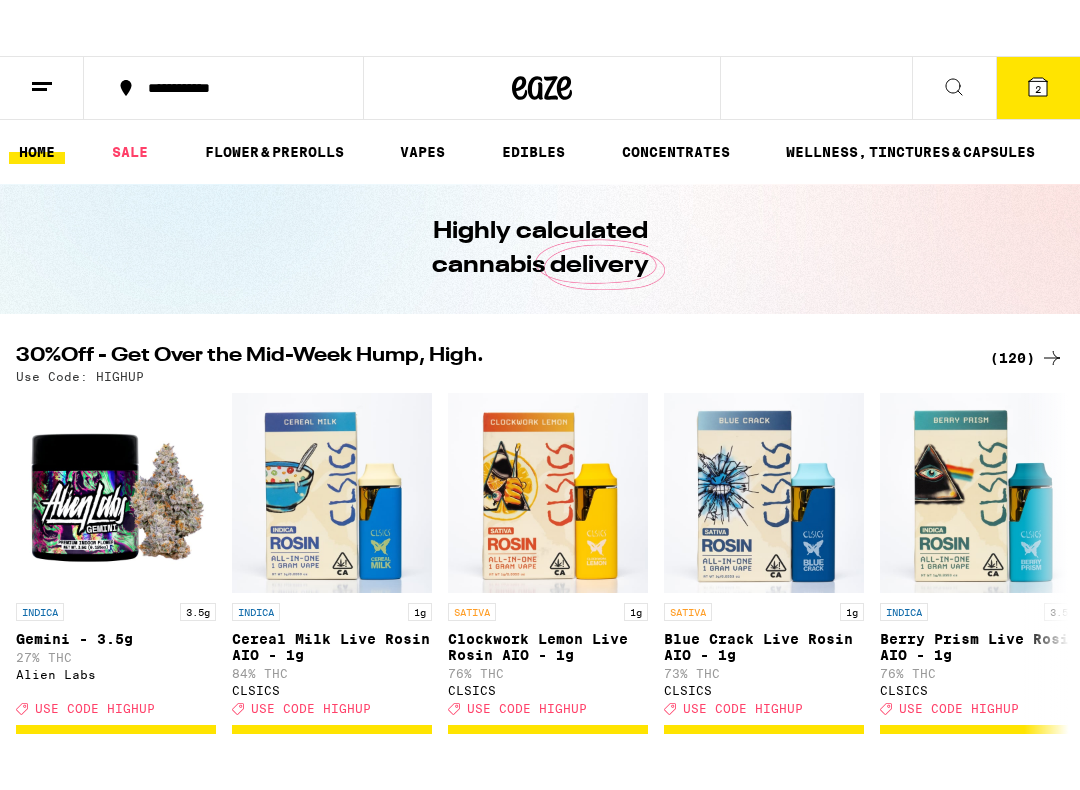 scroll, scrollTop: 144, scrollLeft: 0, axis: vertical 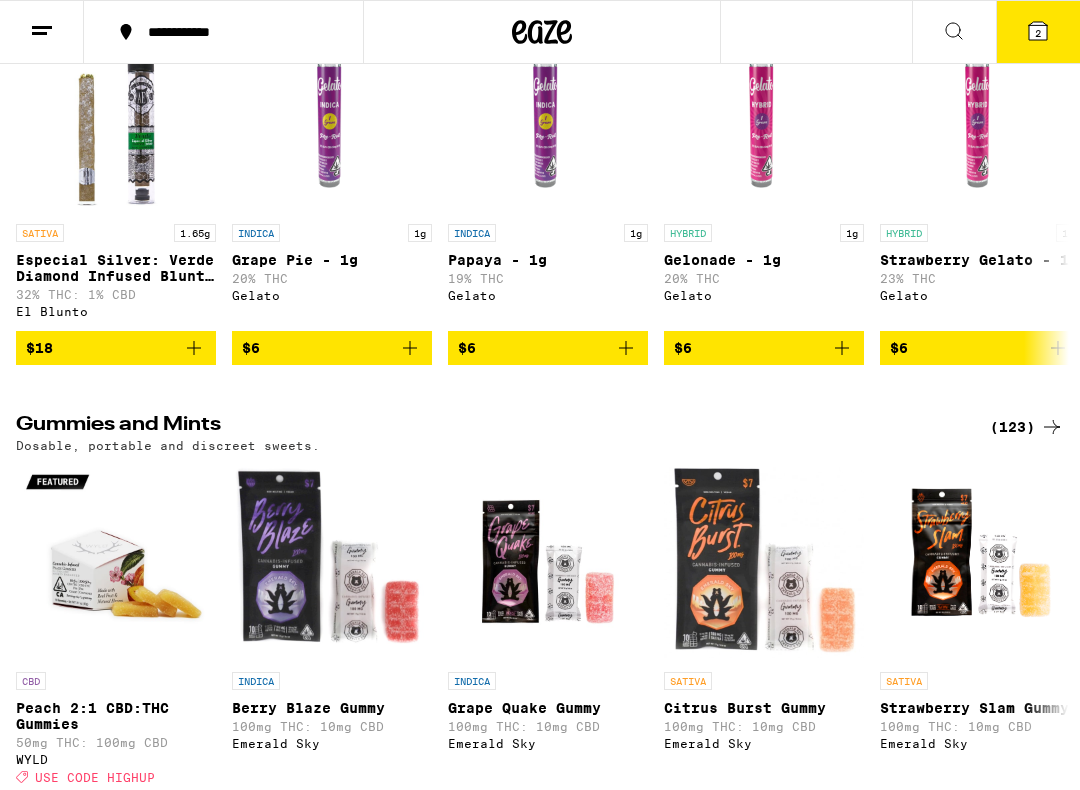 click on "(101)" at bounding box center (1027, -21) 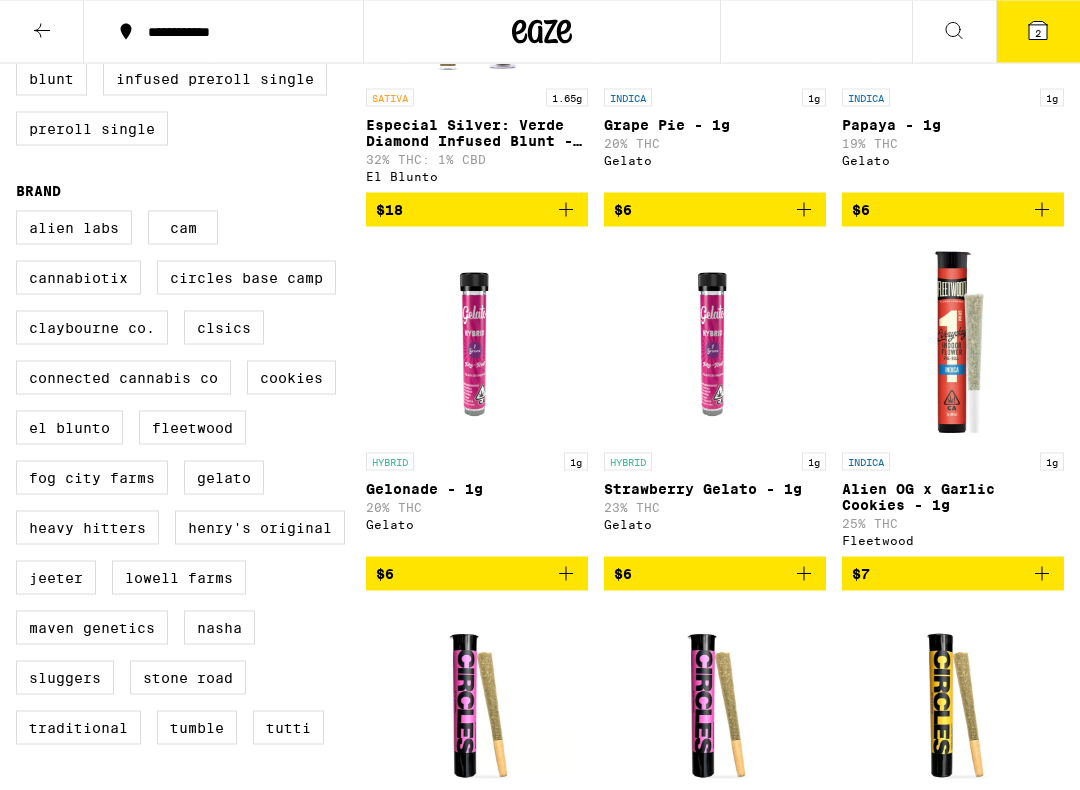 scroll, scrollTop: 398, scrollLeft: 0, axis: vertical 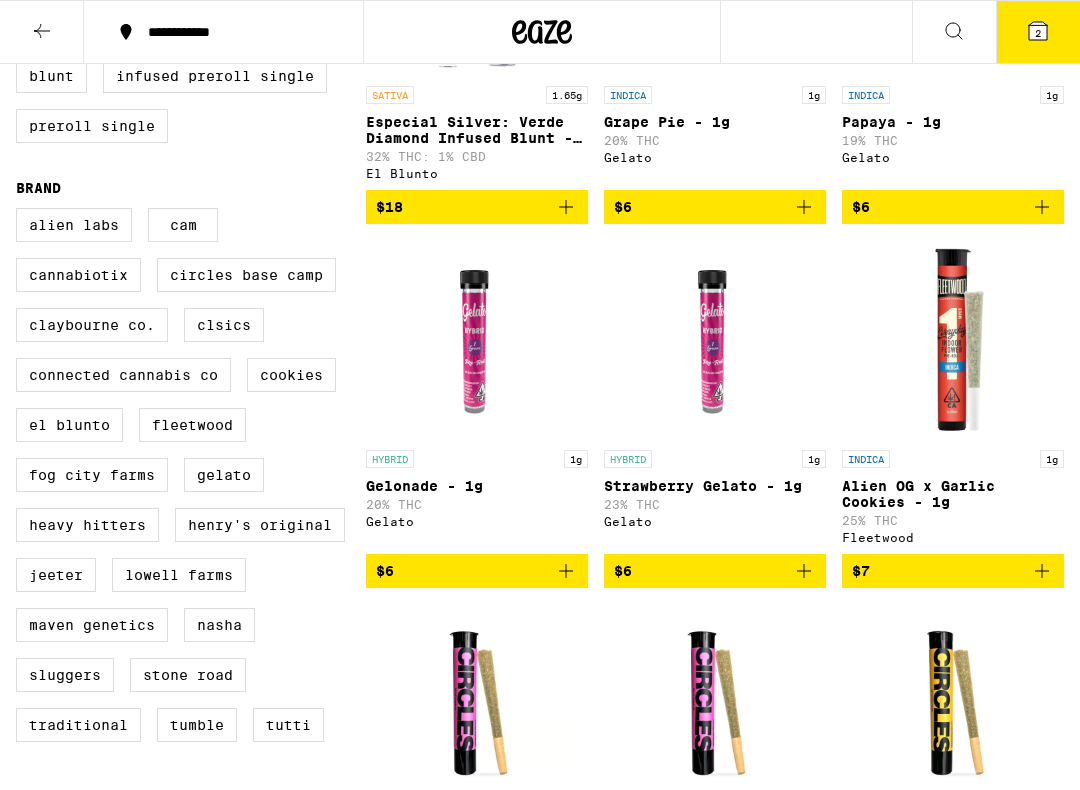 click on "$6" at bounding box center [715, 571] 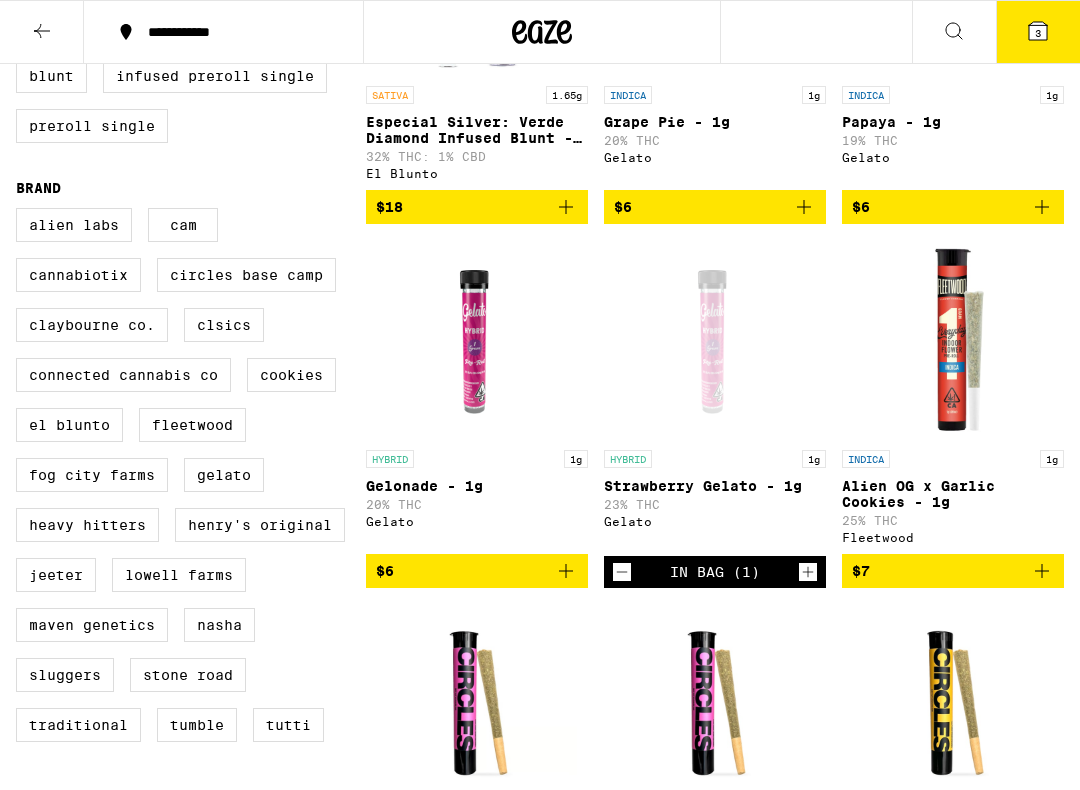 click 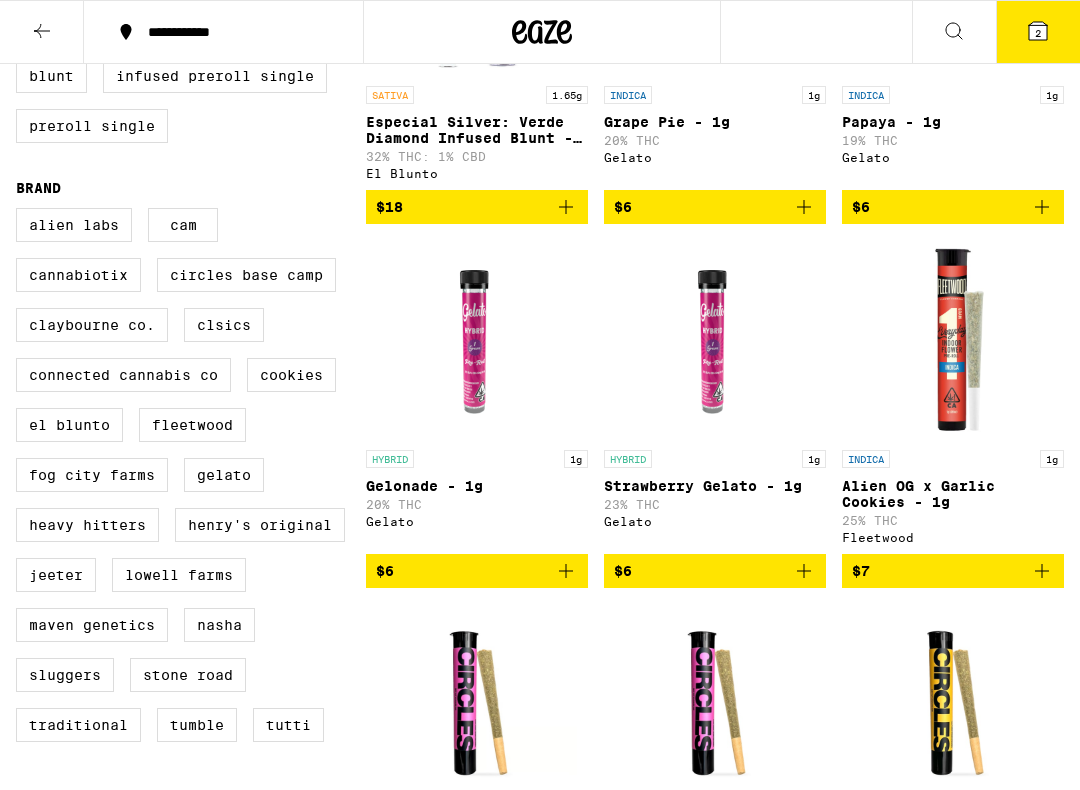 click 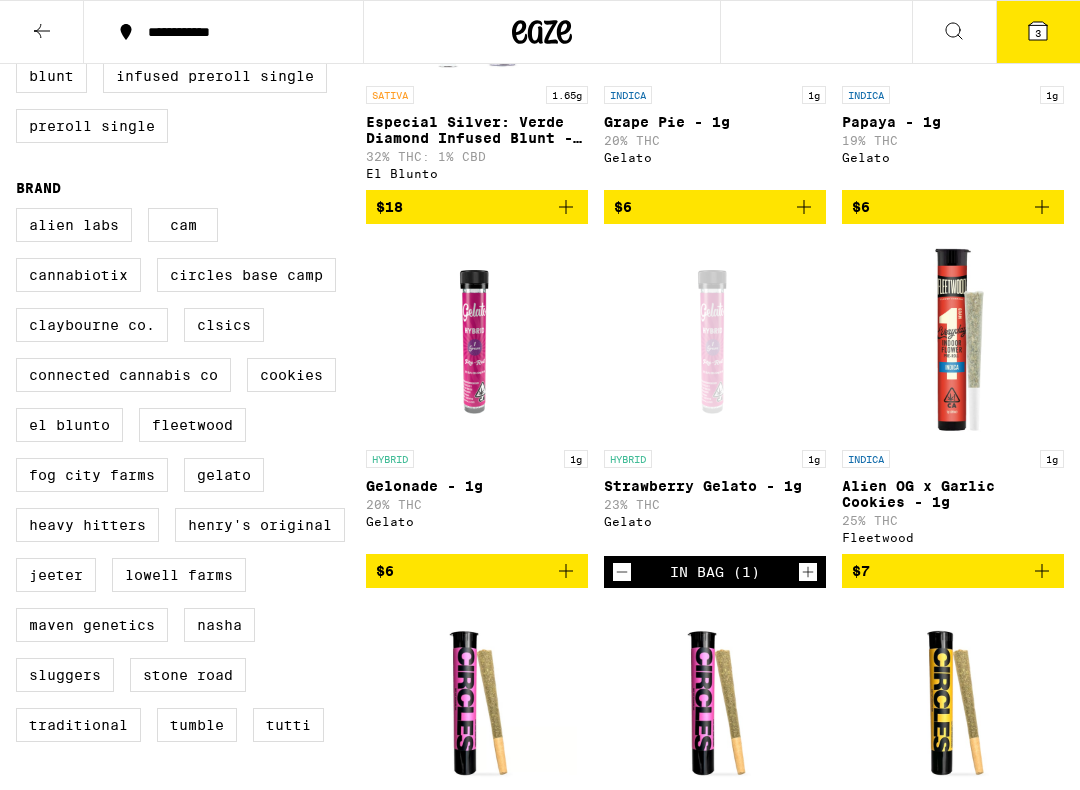 click on "In Bag (1)" at bounding box center [715, 572] 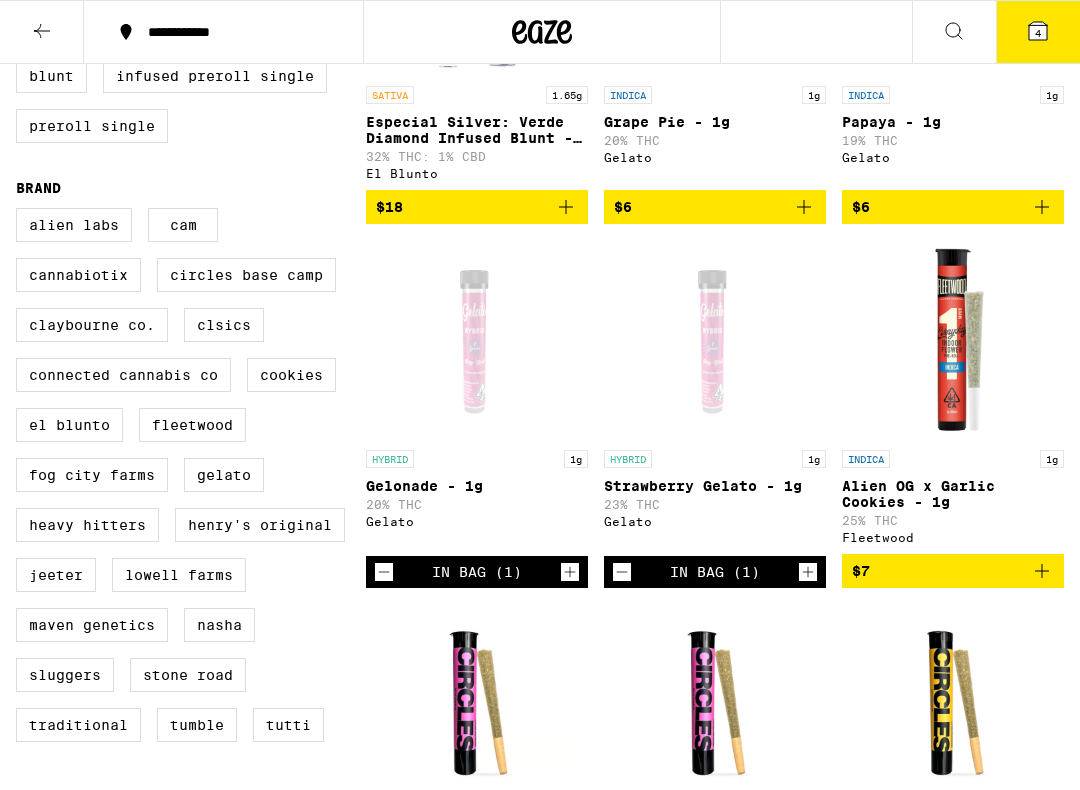 click on "4" at bounding box center [1038, 32] 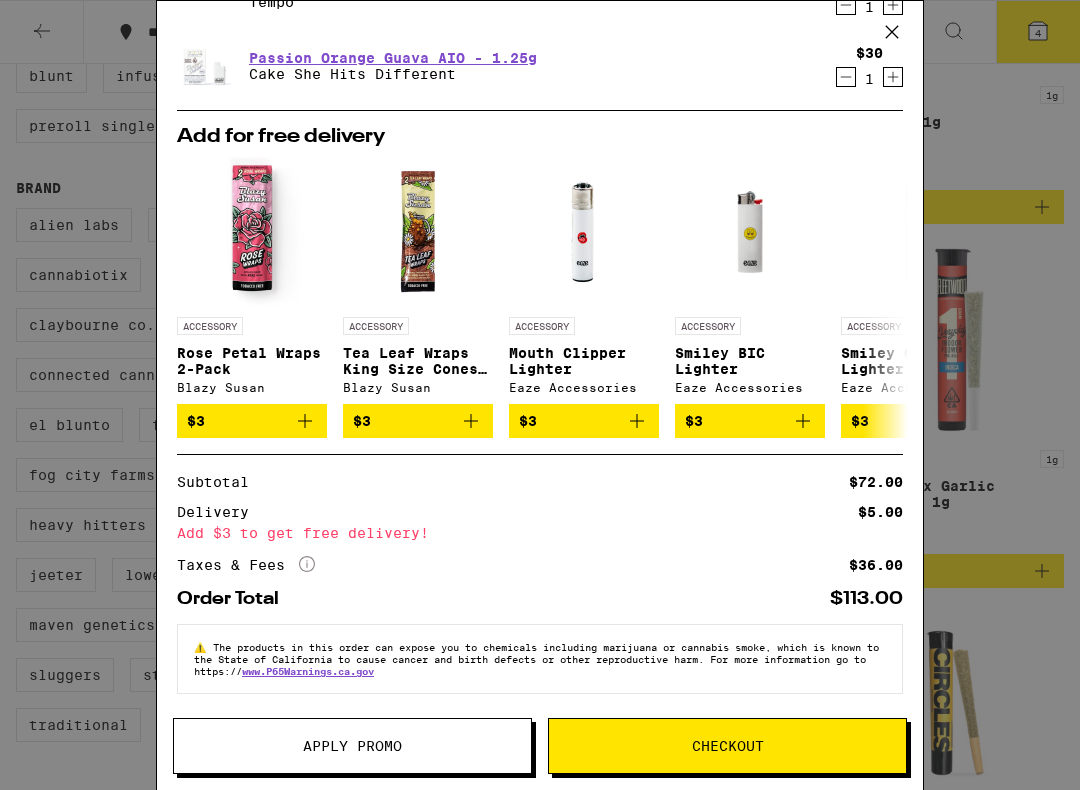 scroll, scrollTop: 265, scrollLeft: 0, axis: vertical 